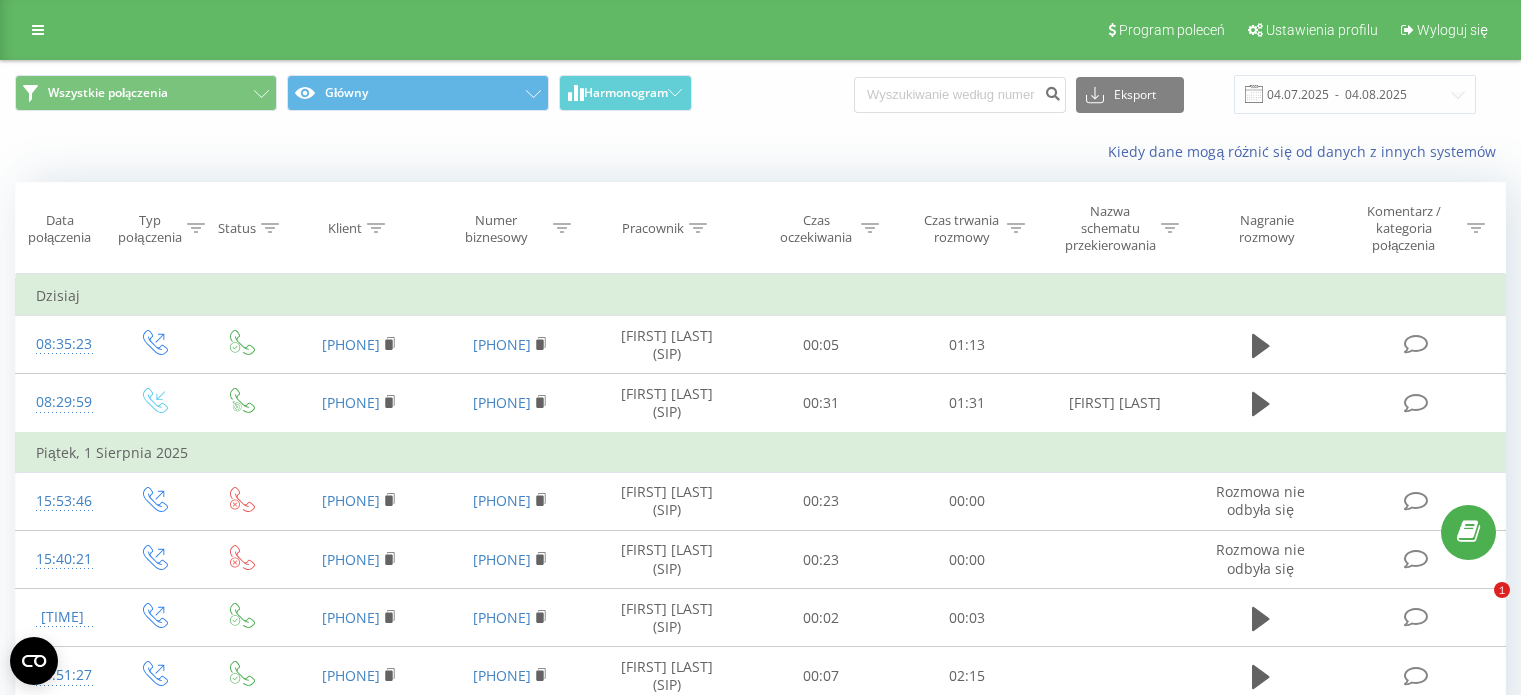 scroll, scrollTop: 0, scrollLeft: 0, axis: both 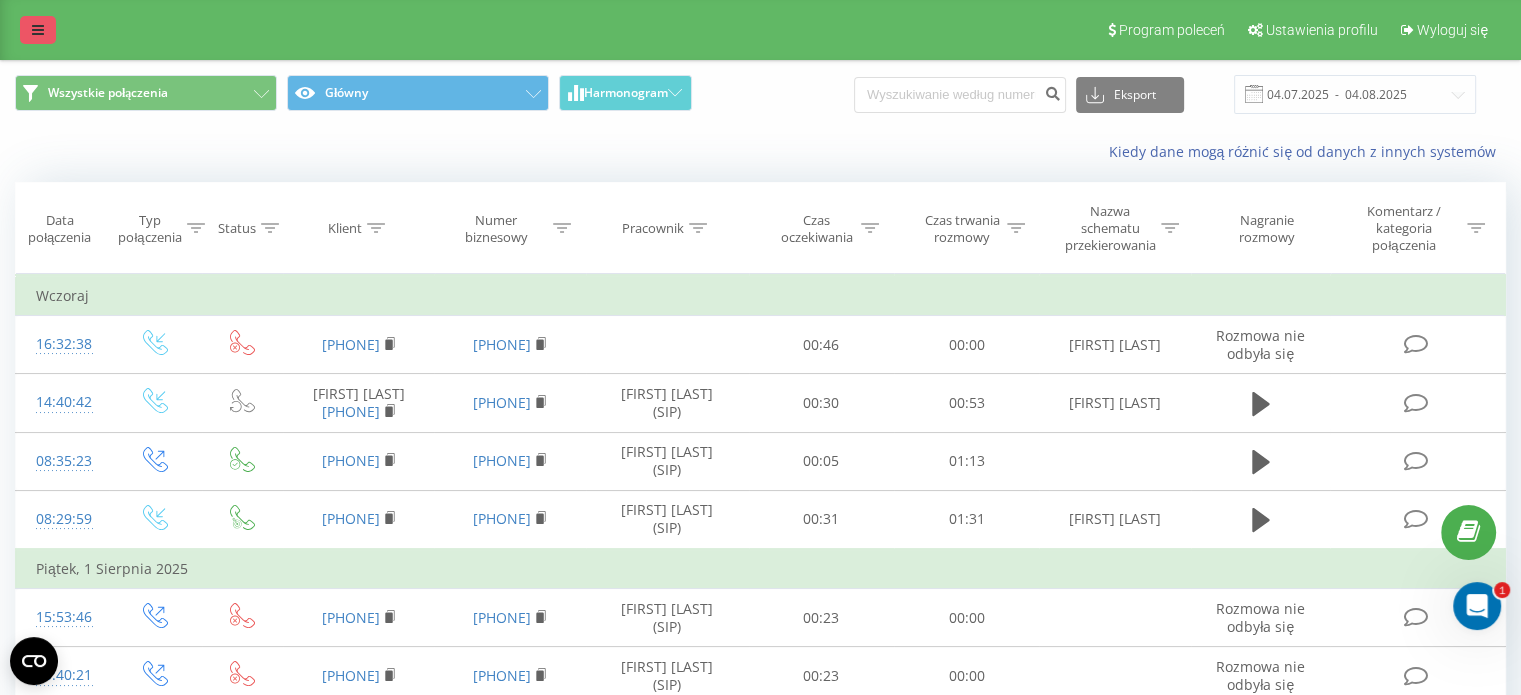 click at bounding box center (38, 30) 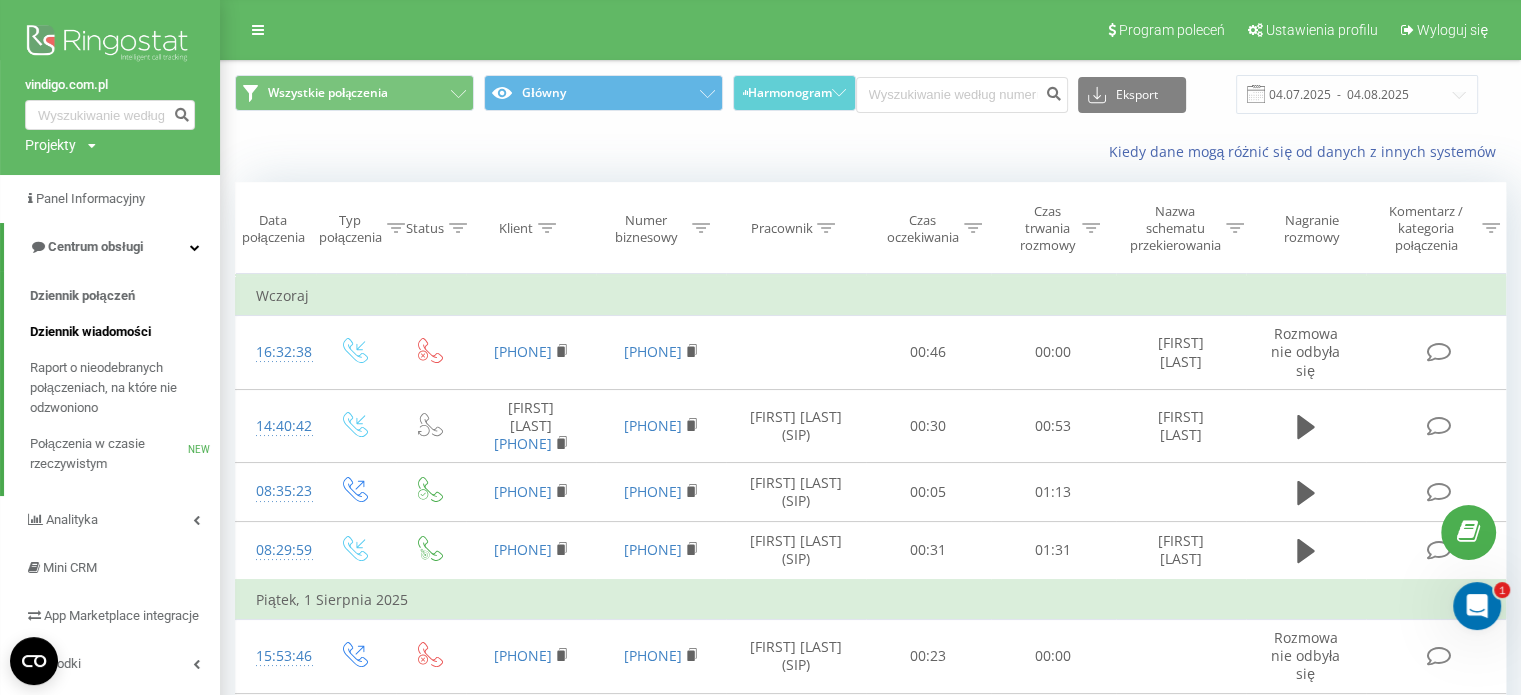 click on "Dziennik wiadomości" at bounding box center [90, 332] 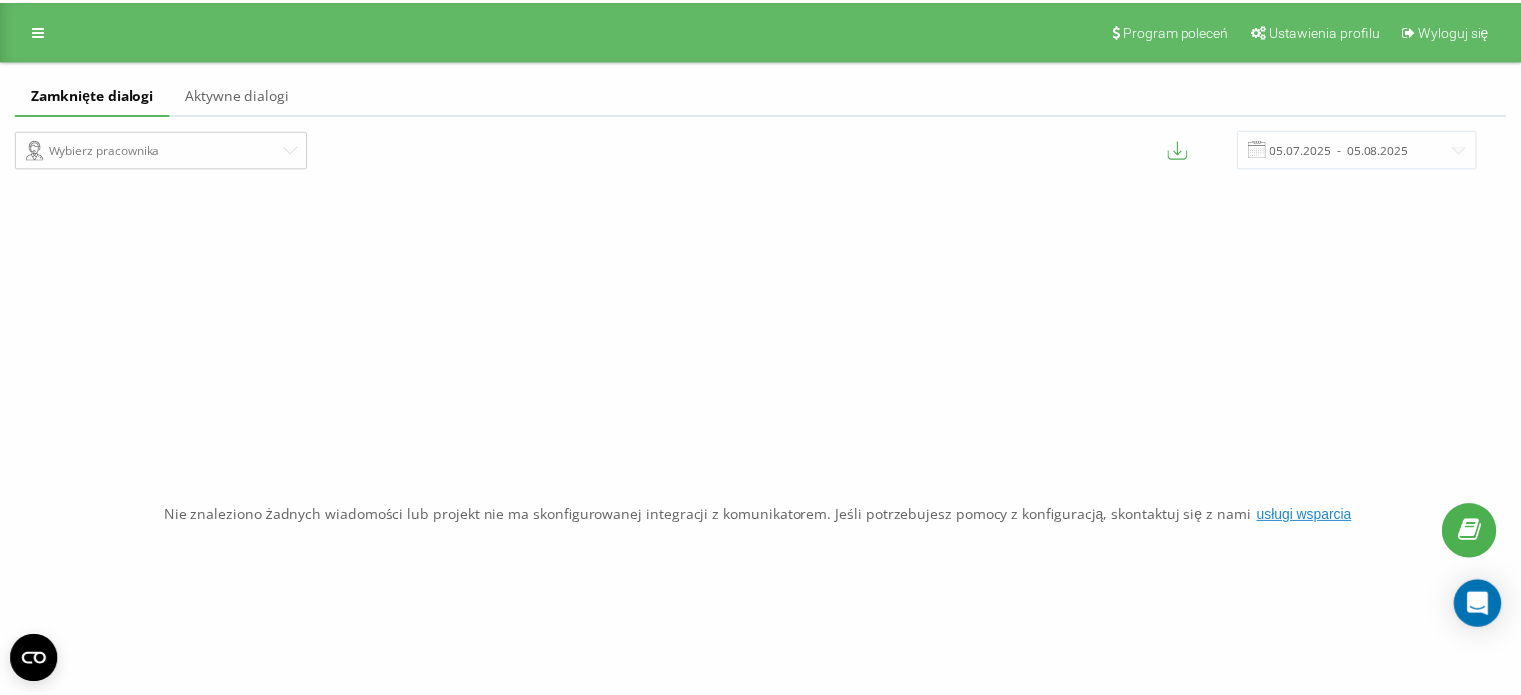 scroll, scrollTop: 0, scrollLeft: 0, axis: both 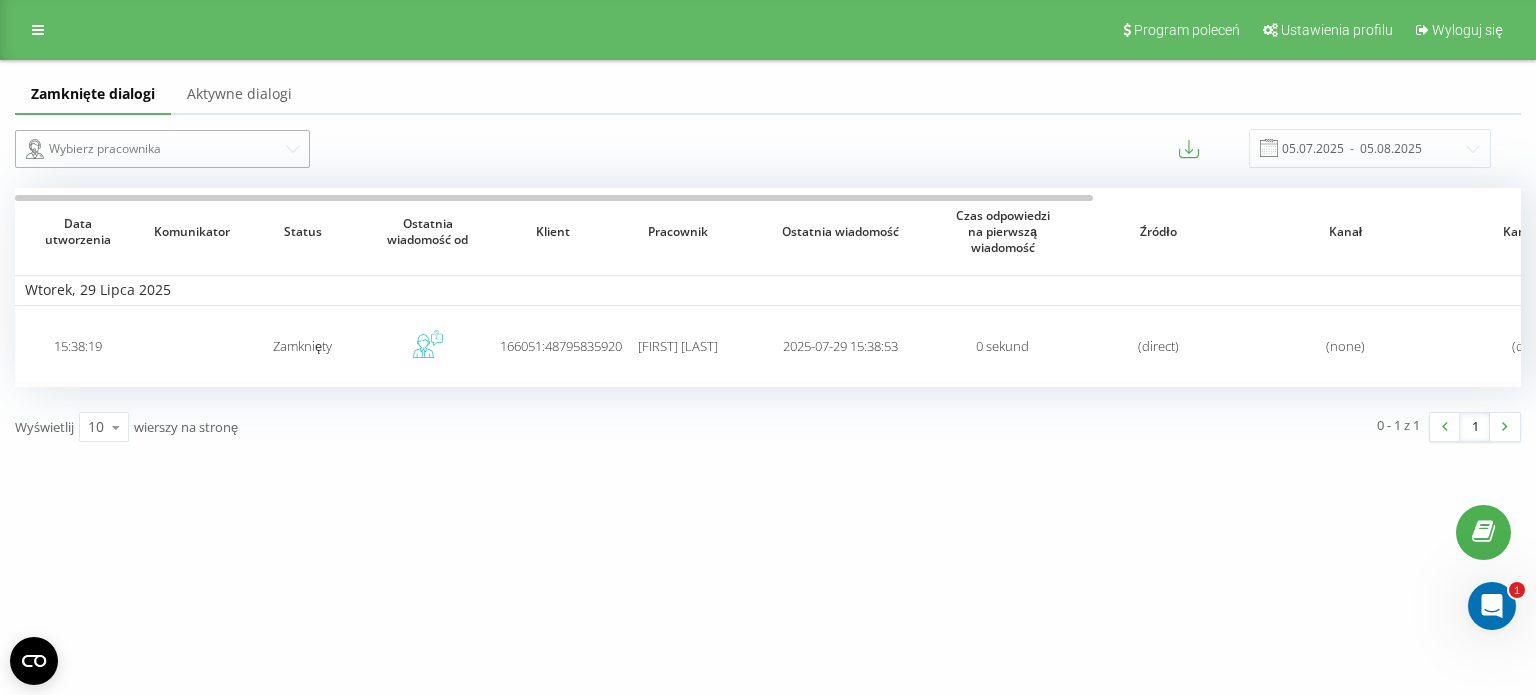 click on "Wybierz pracownika" at bounding box center (154, 149) 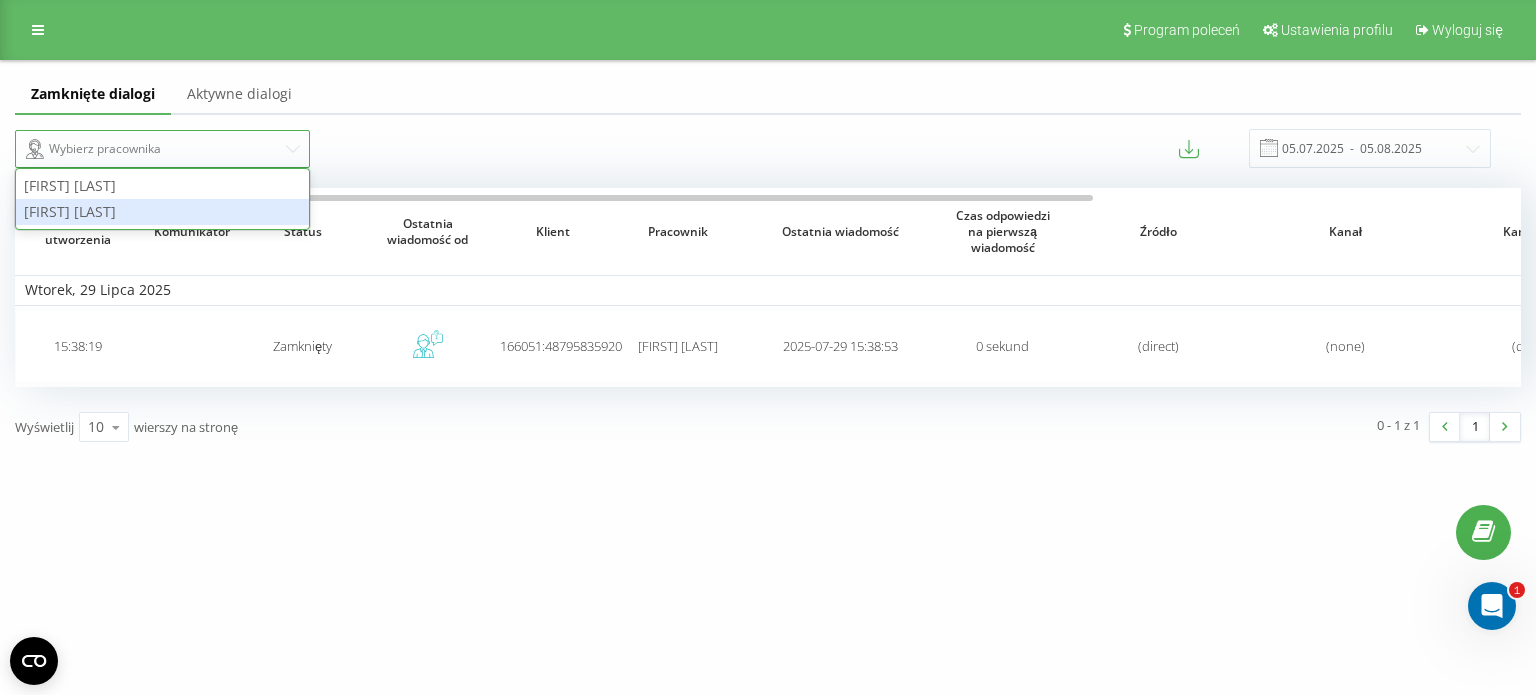 click on "Justyna Opoka" at bounding box center (162, 212) 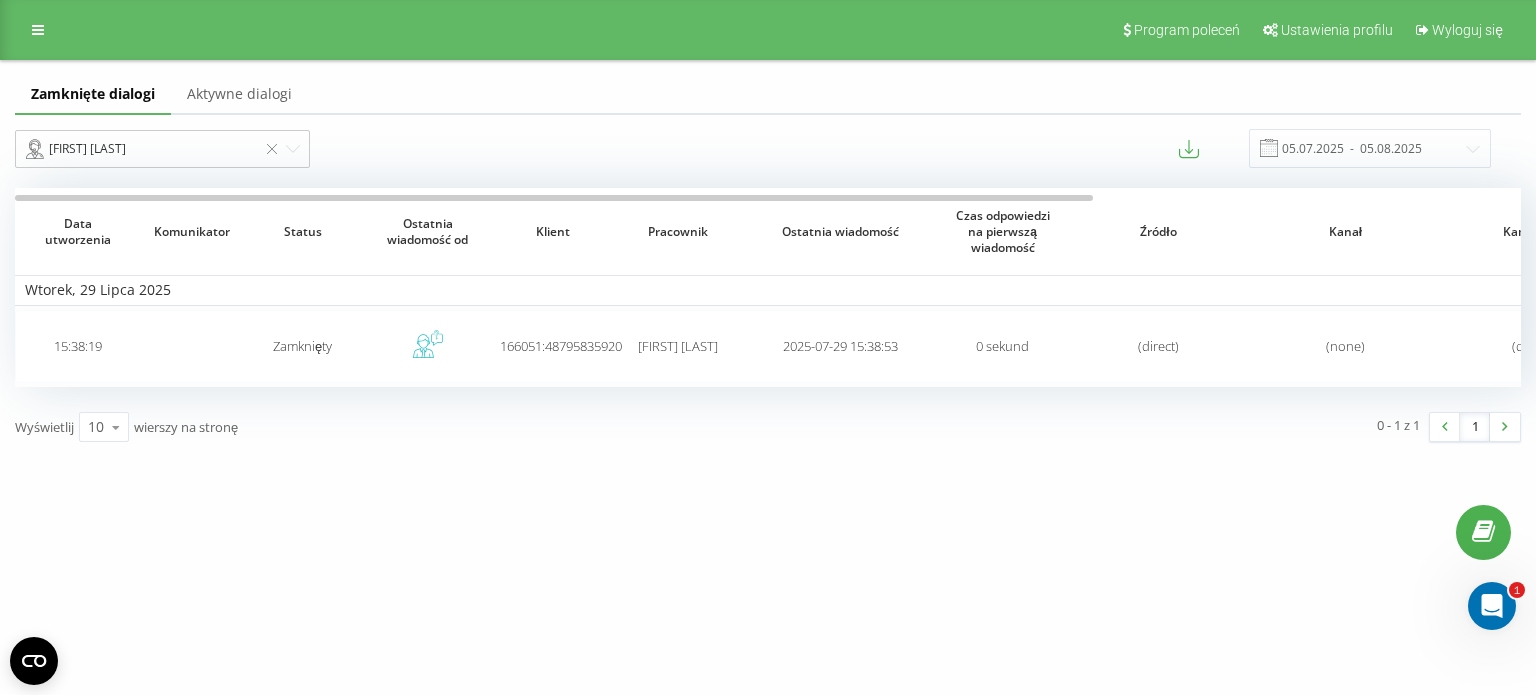 click on "vindigo.com.pl Projekty vindigo.com.pl Panel Informacyjny Centrum obsługi Dziennik połączeń Dziennik wiadomości Raport o nieodebranych połączeniach, na które nie odzwoniono Połączenia w czasie rzeczywistym NEW Analityka Mini CRM App Marketplace integracje Środki Ustawienia Program poleceń Ustawienia profilu Wyloguj się Zamknięte dialogi Aktywne dialogi Justyna Opoka 05.07.2025  -  05.08.2025 Data utworzenia Komunikator Status Ostatnia wiadomość od Klient Pracownik Ostatnia wiadomość Czas odpowiedzi na pierwszą wiadomość Źródło Kanał Kampania Słowa kluczowe Id dialogu Google analytics client ID Wtorek, 29 Lipca 2025  15:38:19   Zamknięty         166051:48795835920     Justyna Opoka     2025-07-29 15:38:53   0 sekund   (direct)     (none)     (direct)     (none)     4a28775e-6c81-11f0-97a9-9600028c925a     3c7fdc1b-5d2b-4ca0-860c-8d09c1c3405d   Wyświetlij 10 10 25 50 100 wierszy na stronę 0 - 1 z 1 1" at bounding box center [768, 347] 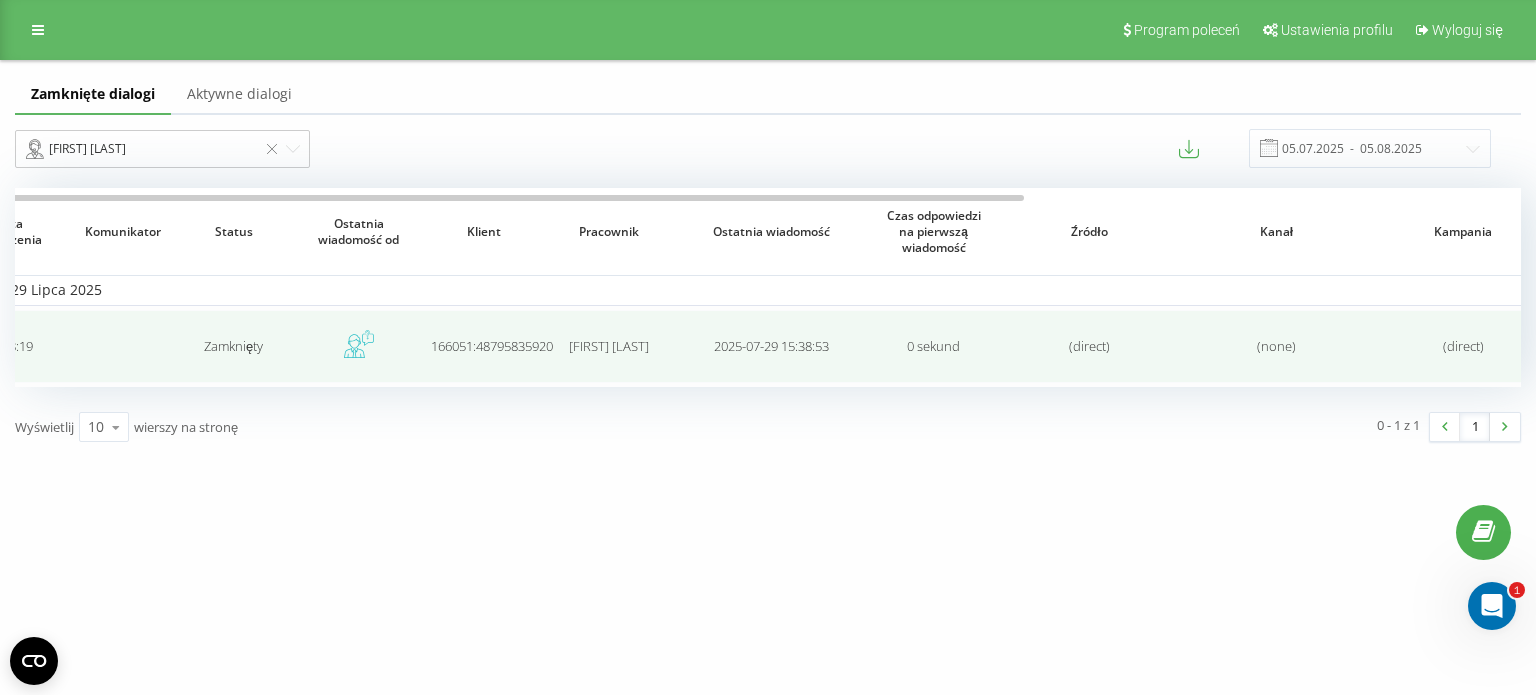 scroll, scrollTop: 0, scrollLeft: 0, axis: both 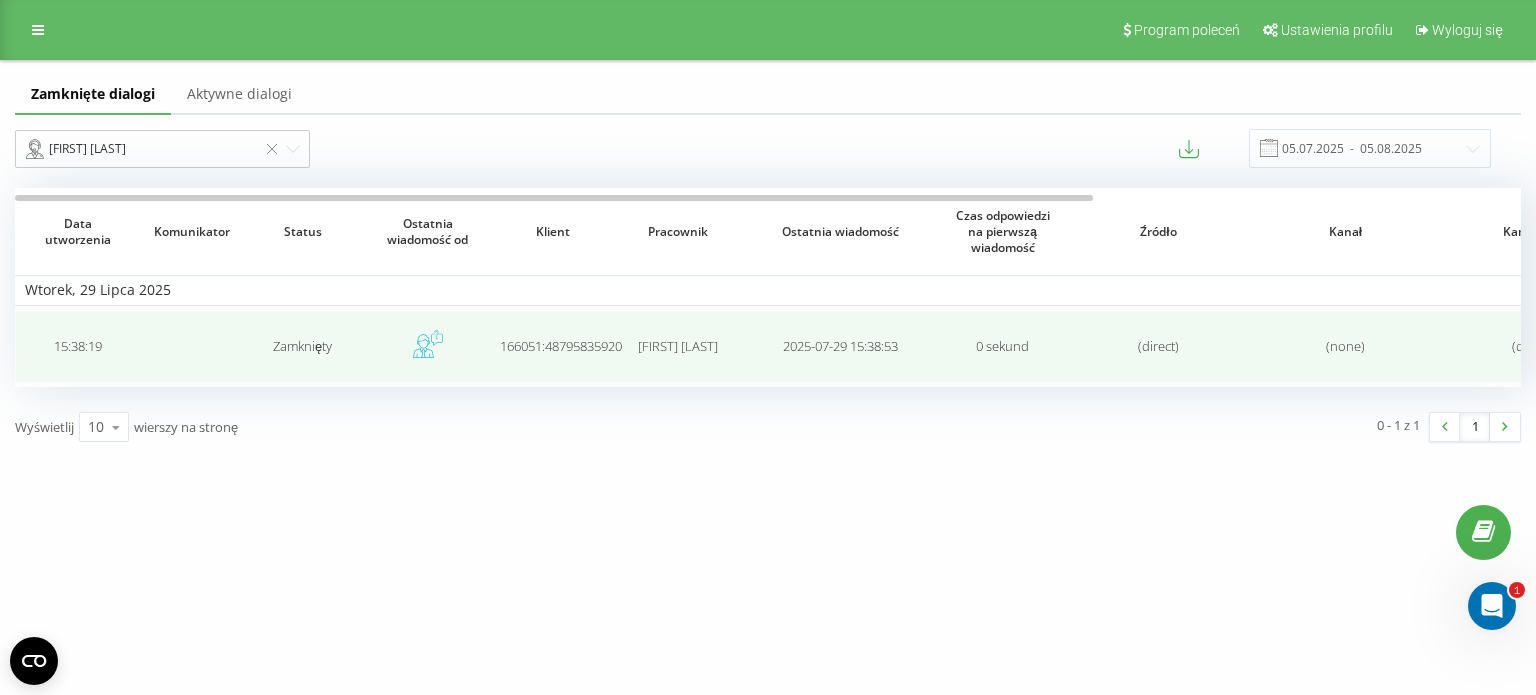 click on "Zamknięty" at bounding box center (302, 346) 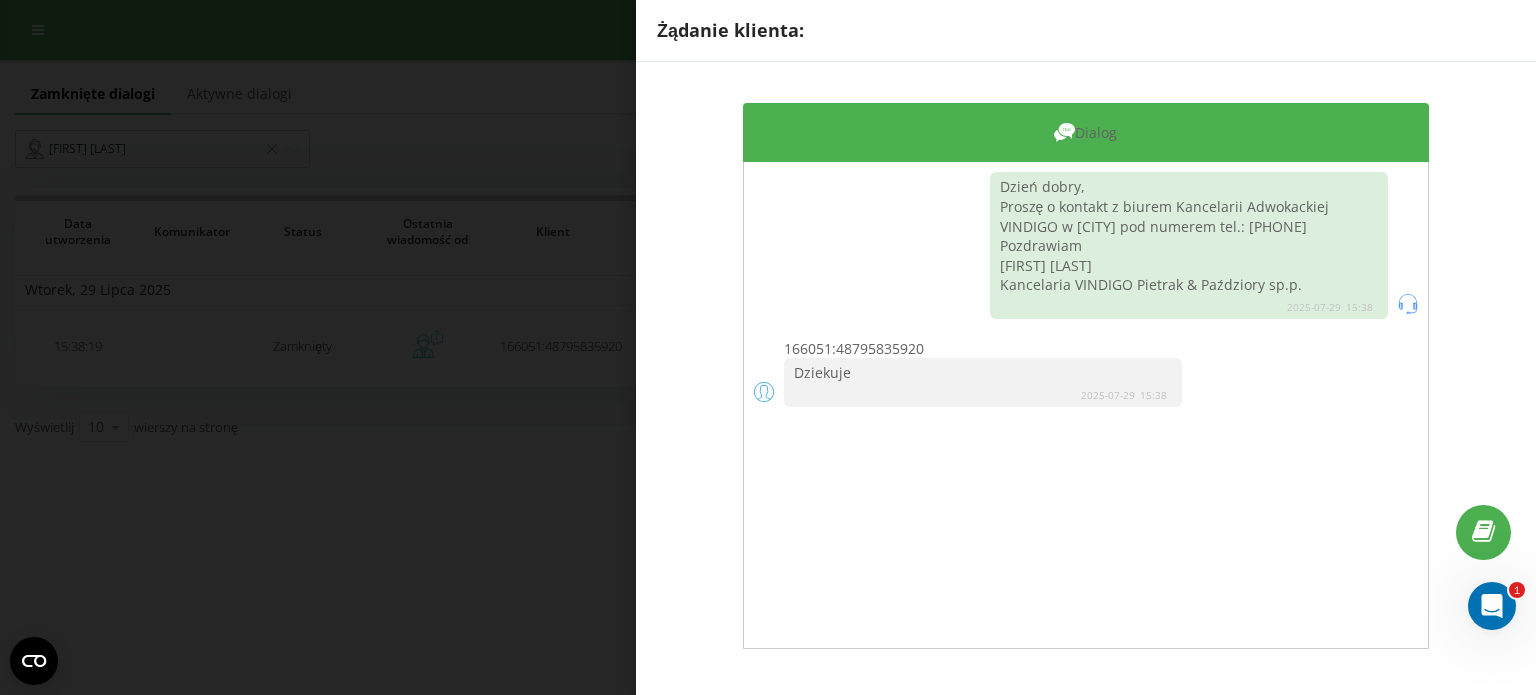 click on "Dialog Dzień dobry,
Proszę o kontakt z biurem Kancelarii Adwokackiej VINDIGO w Łodzi pod numerem tel.: 518462422
Pozdrawiam
Justyna Opoka
Kancelaria VINDIGO Pietrak & Paździory sp.p.  2025-07-29 15:38 166051:48795835920 Dziekuje 2025-07-29 15:38" at bounding box center (1086, 376) 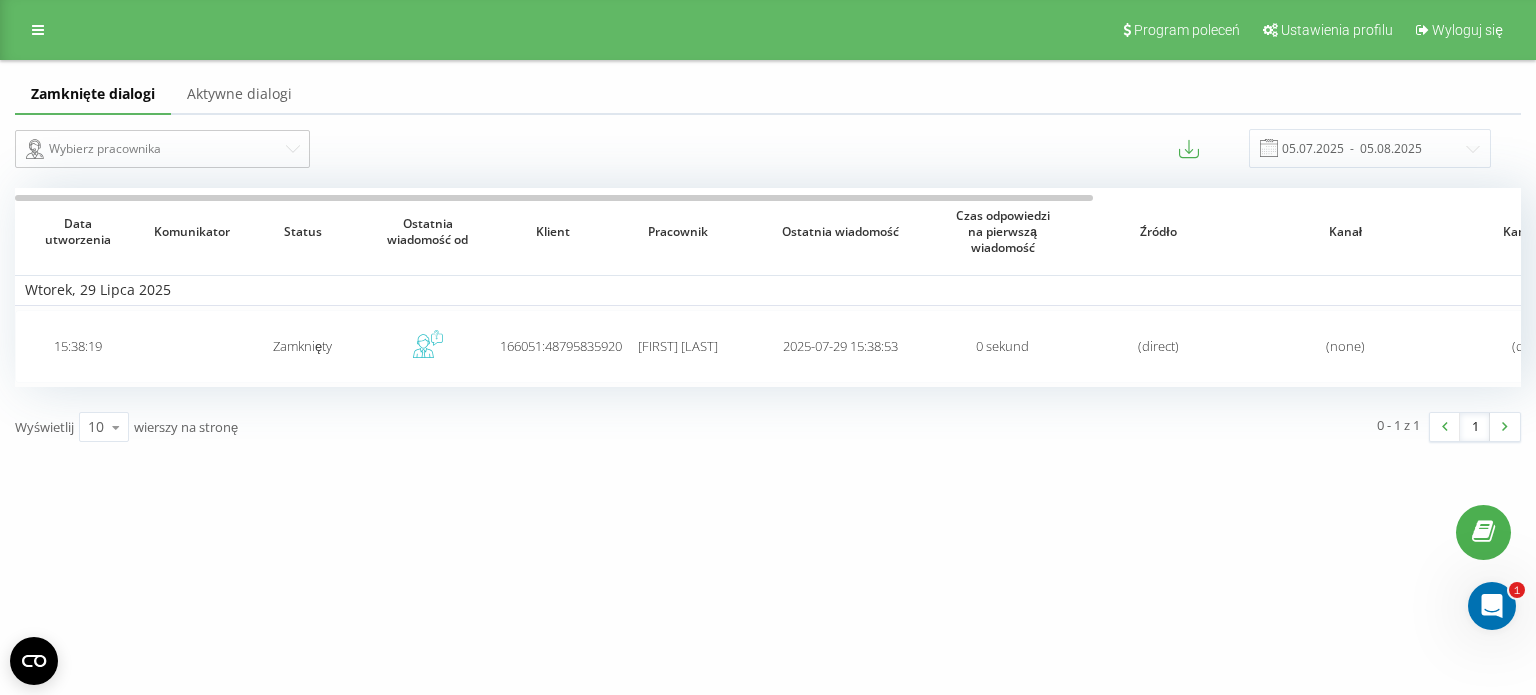 click on "Wybierz pracownika 05.07.2025  -  05.08.2025" at bounding box center [768, 148] 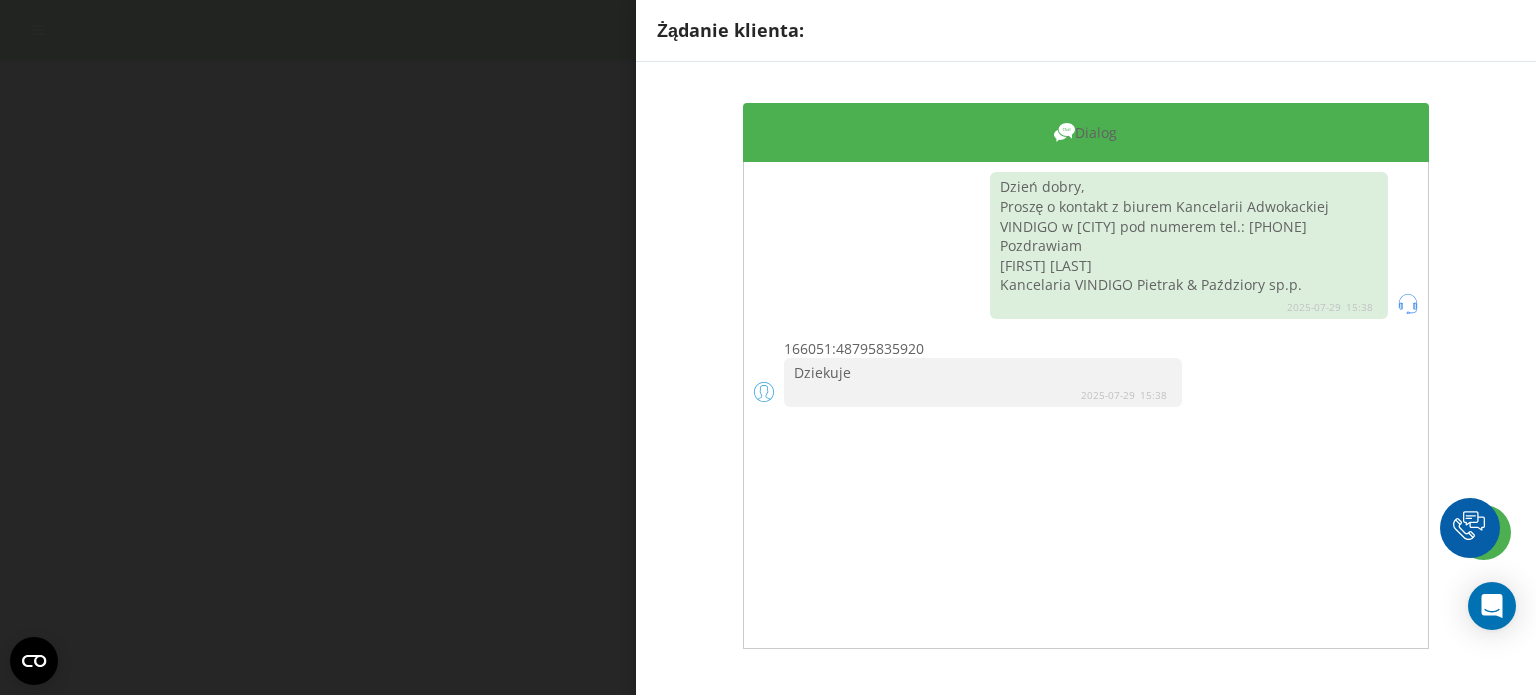 scroll, scrollTop: 0, scrollLeft: 0, axis: both 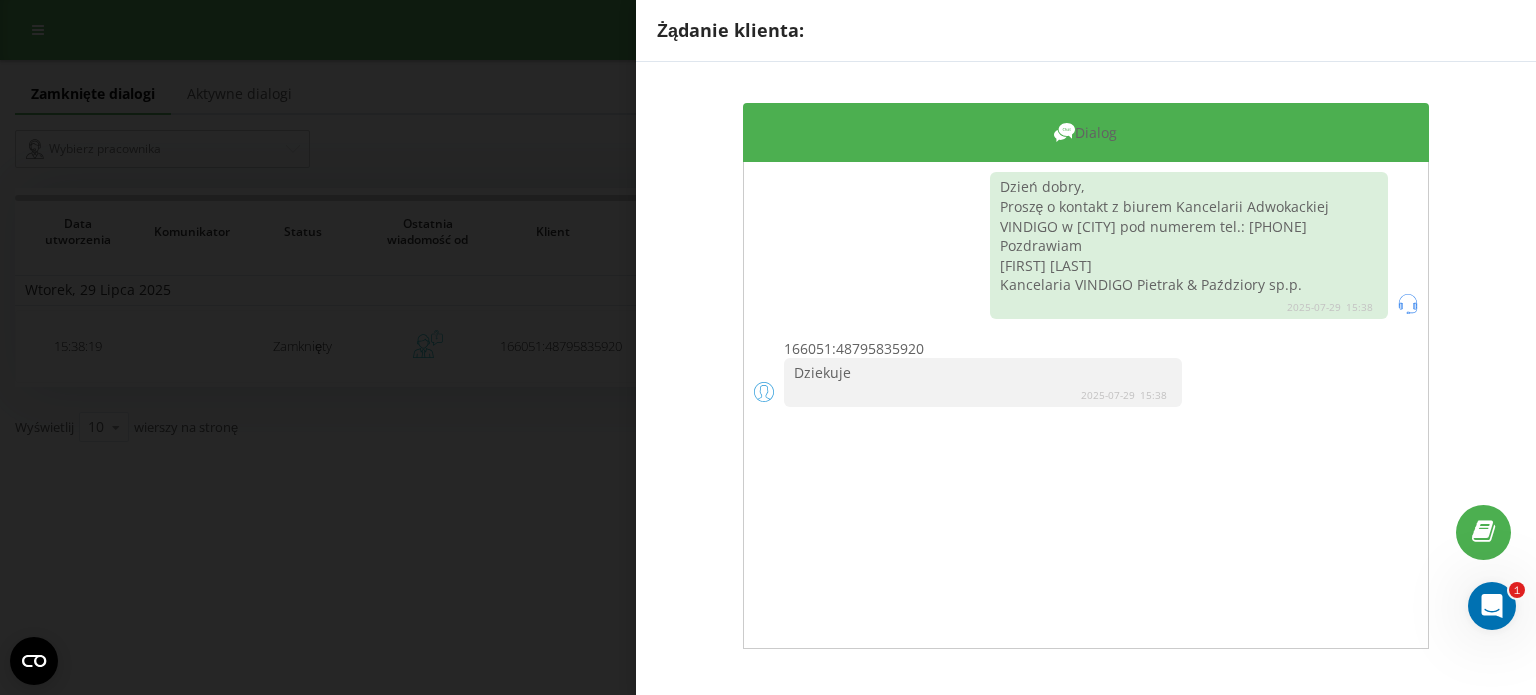 click on "Żądanie klienta:    Dialog Dzień dobry,
Proszę o kontakt z biurem Kancelarii Adwokackiej VINDIGO w Łodzi pod numerem tel.: 518462422
Pozdrawiam
Justyna Opoka
Kancelaria VINDIGO Pietrak & Paździory sp.p.  2025-07-29 15:38 166051:48795835920 Dziekuje 2025-07-29 15:38" at bounding box center [768, 347] 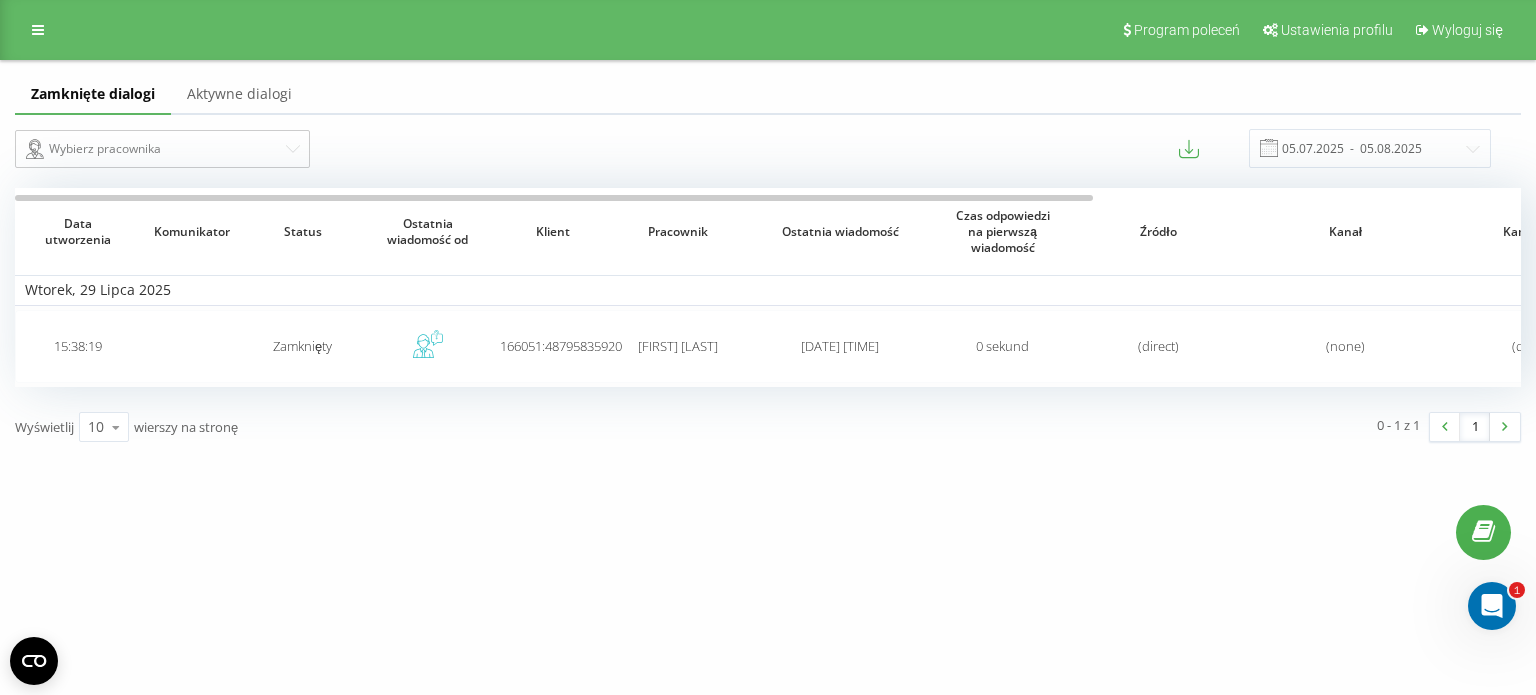 click on "Wybierz pracownika" at bounding box center (384, 148) 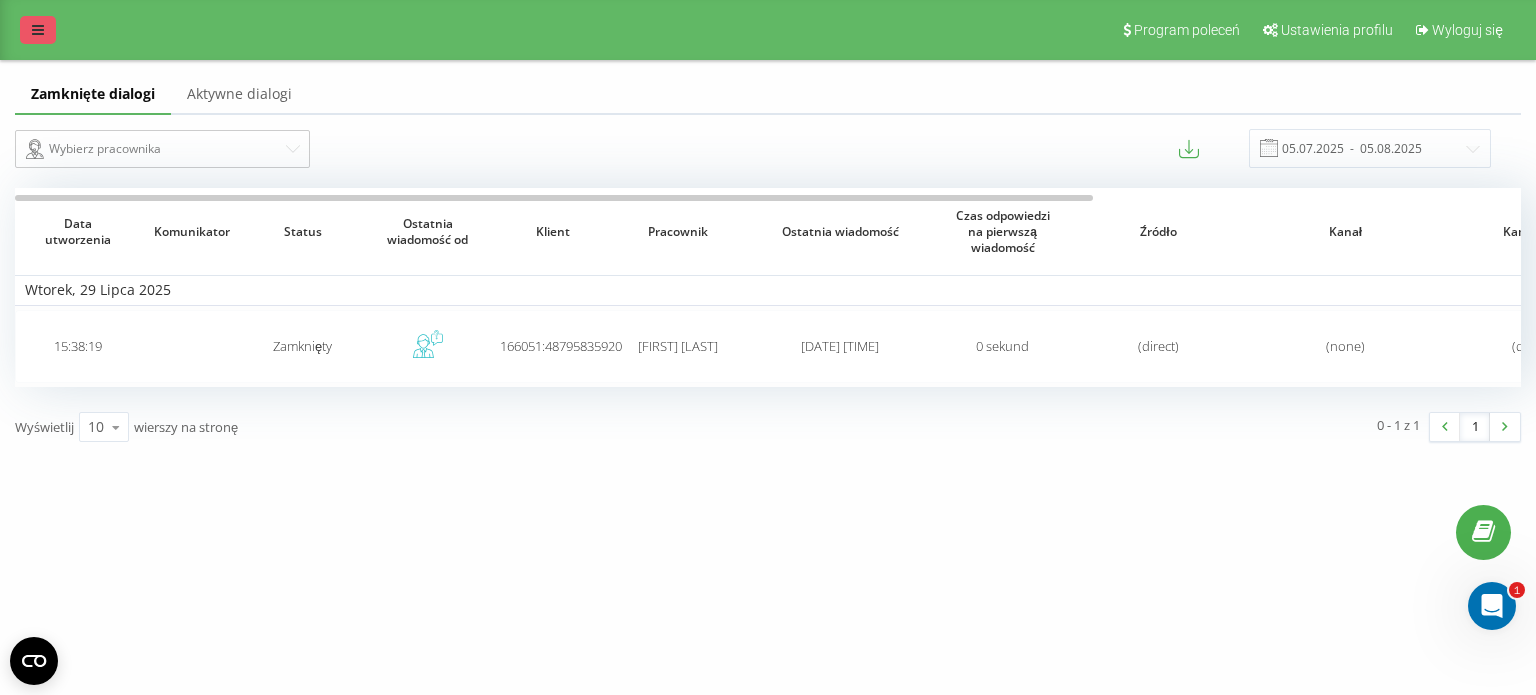 click at bounding box center (38, 30) 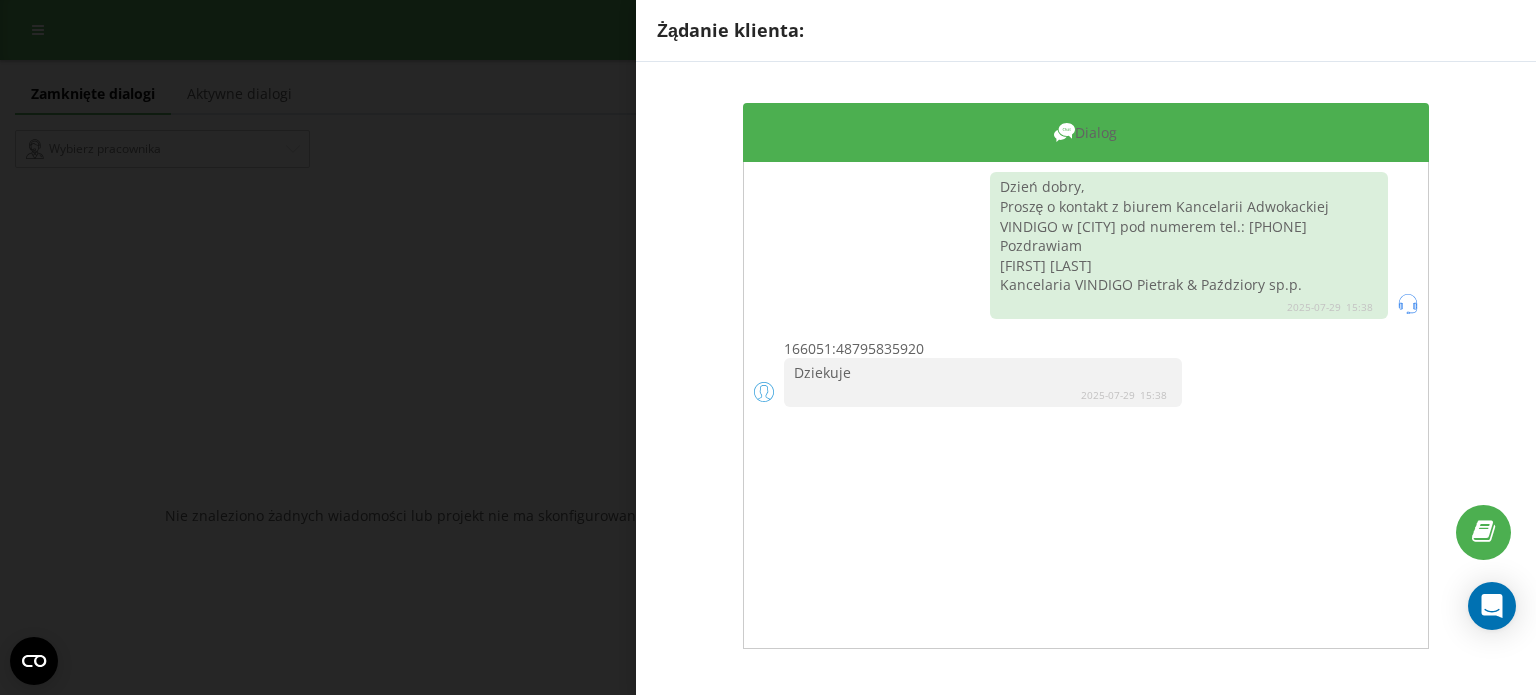 scroll, scrollTop: 0, scrollLeft: 0, axis: both 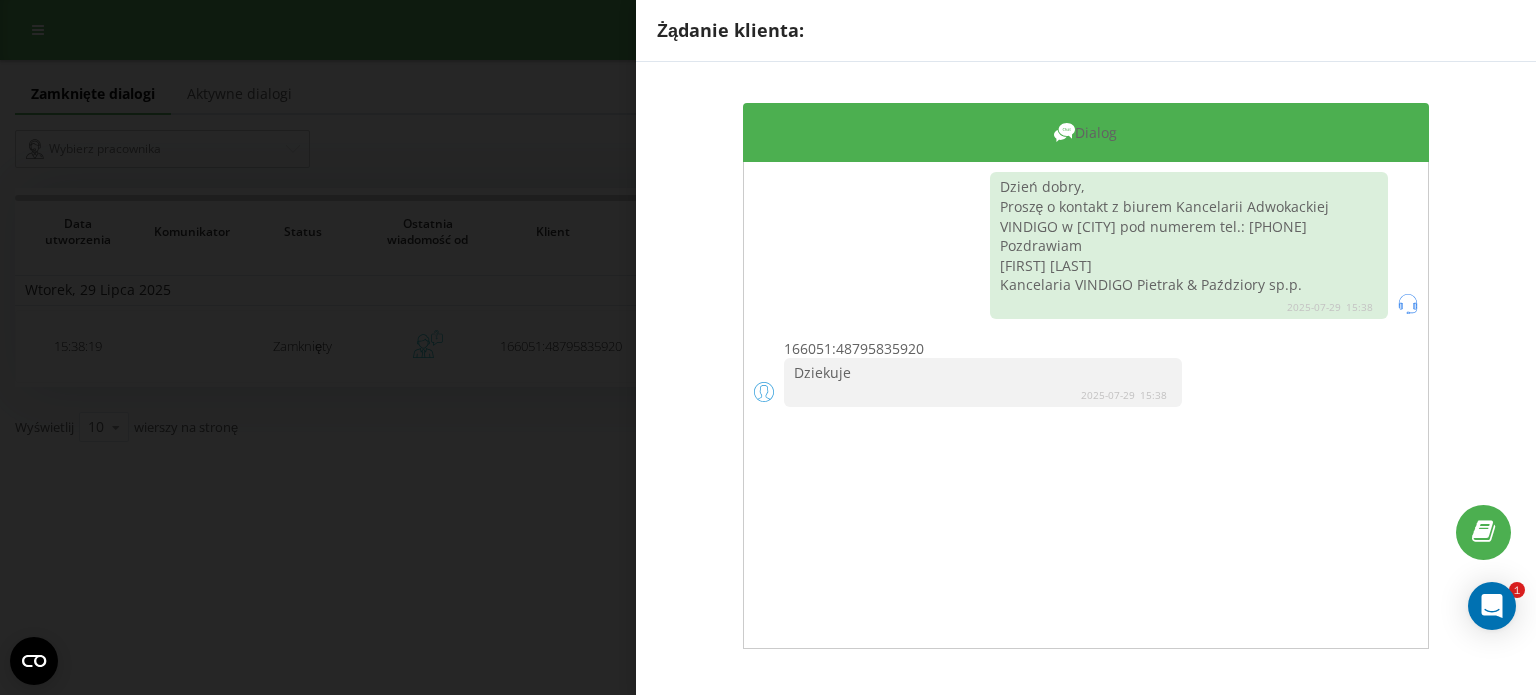 click on "Żądanie klienta:    Dialog Dzień dobry,
Proszę o kontakt z biurem Kancelarii Adwokackiej VINDIGO w Łodzi pod numerem tel.: 518462422
Pozdrawiam
Justyna Opoka
Kancelaria VINDIGO Pietrak & Paździory sp.p.  2025-07-29 15:38 166051:48795835920 Dziekuje 2025-07-29 15:38" at bounding box center [768, 347] 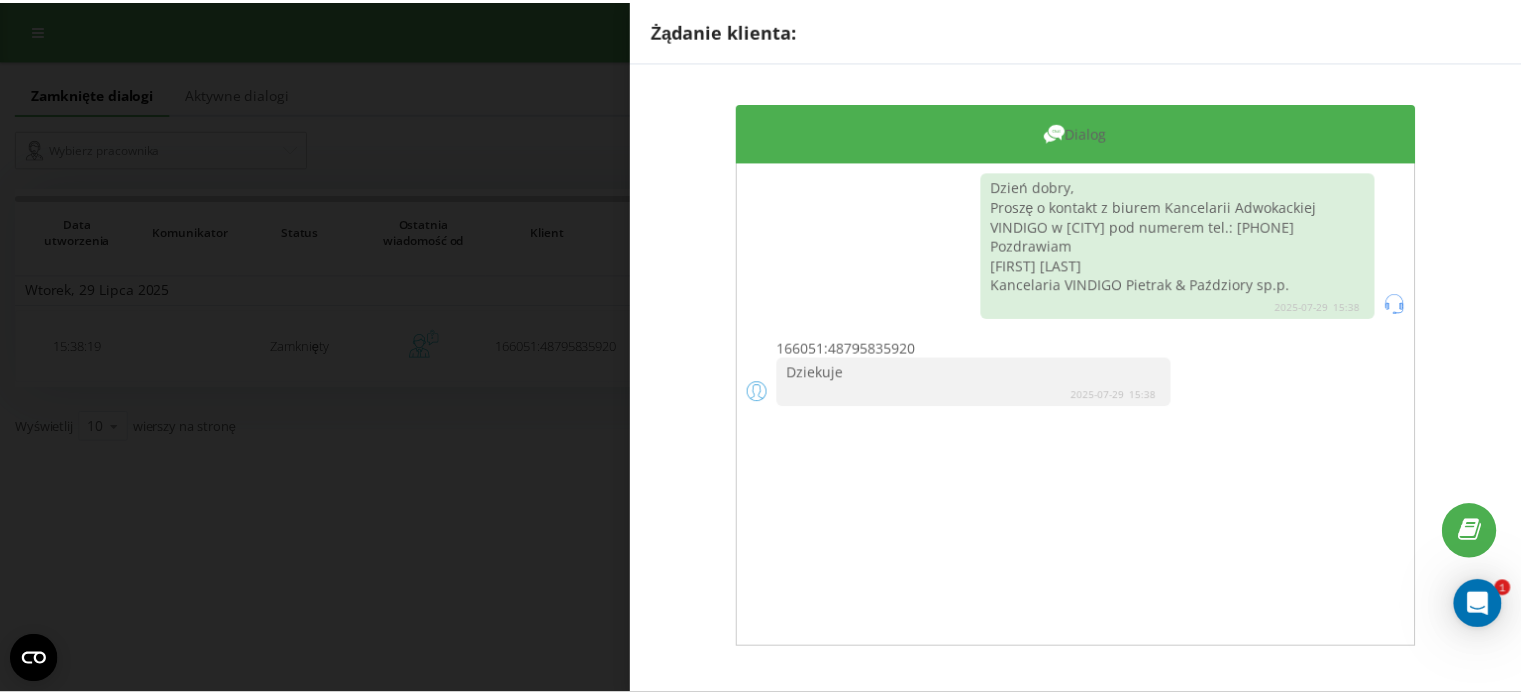 scroll, scrollTop: 0, scrollLeft: 0, axis: both 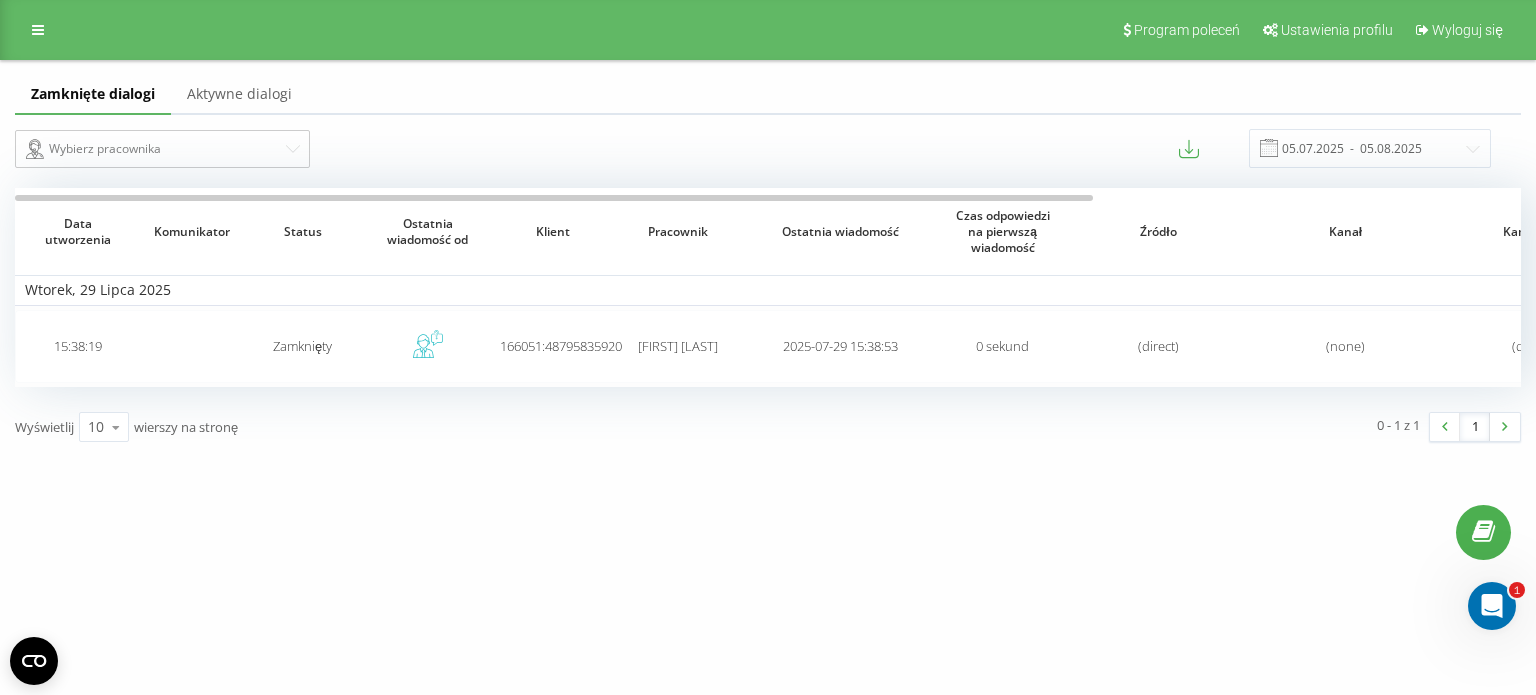 click on "Aktywne dialogi" at bounding box center (239, 95) 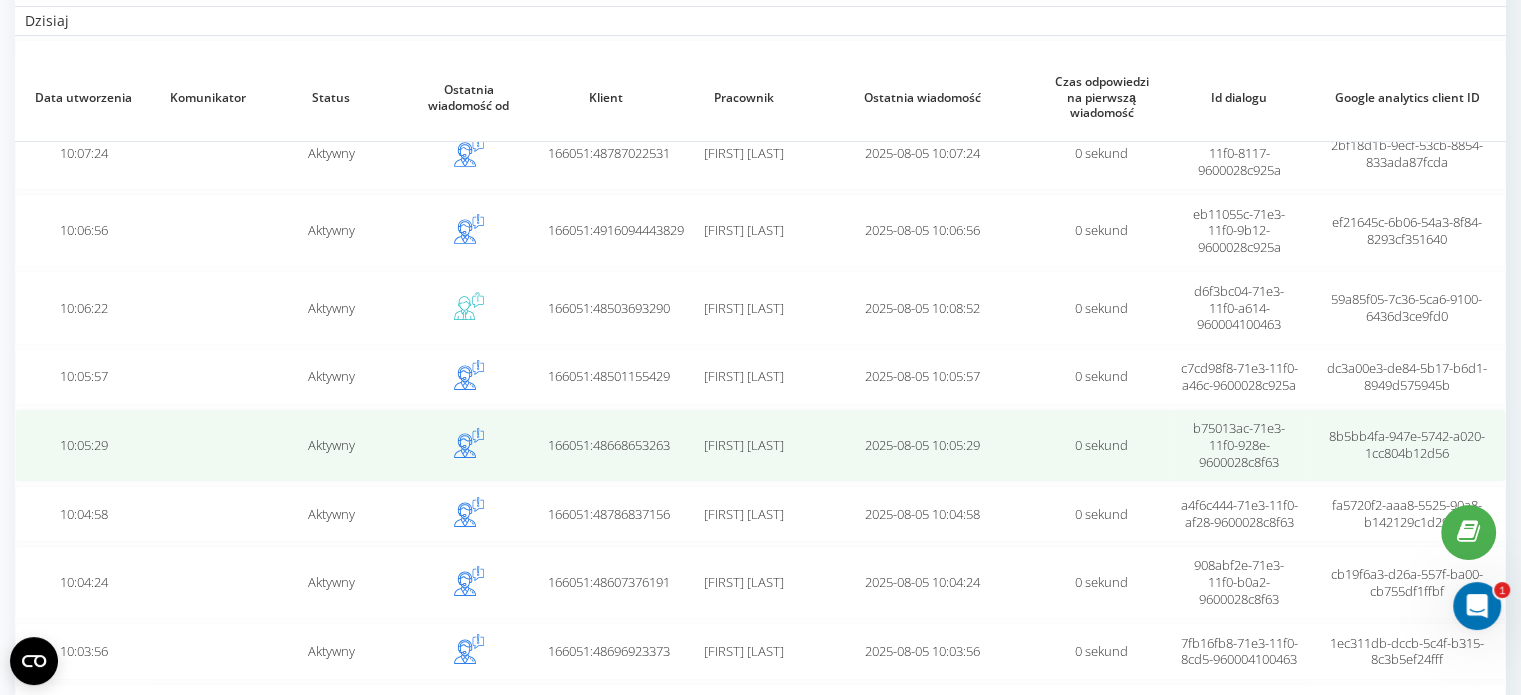 scroll, scrollTop: 284, scrollLeft: 0, axis: vertical 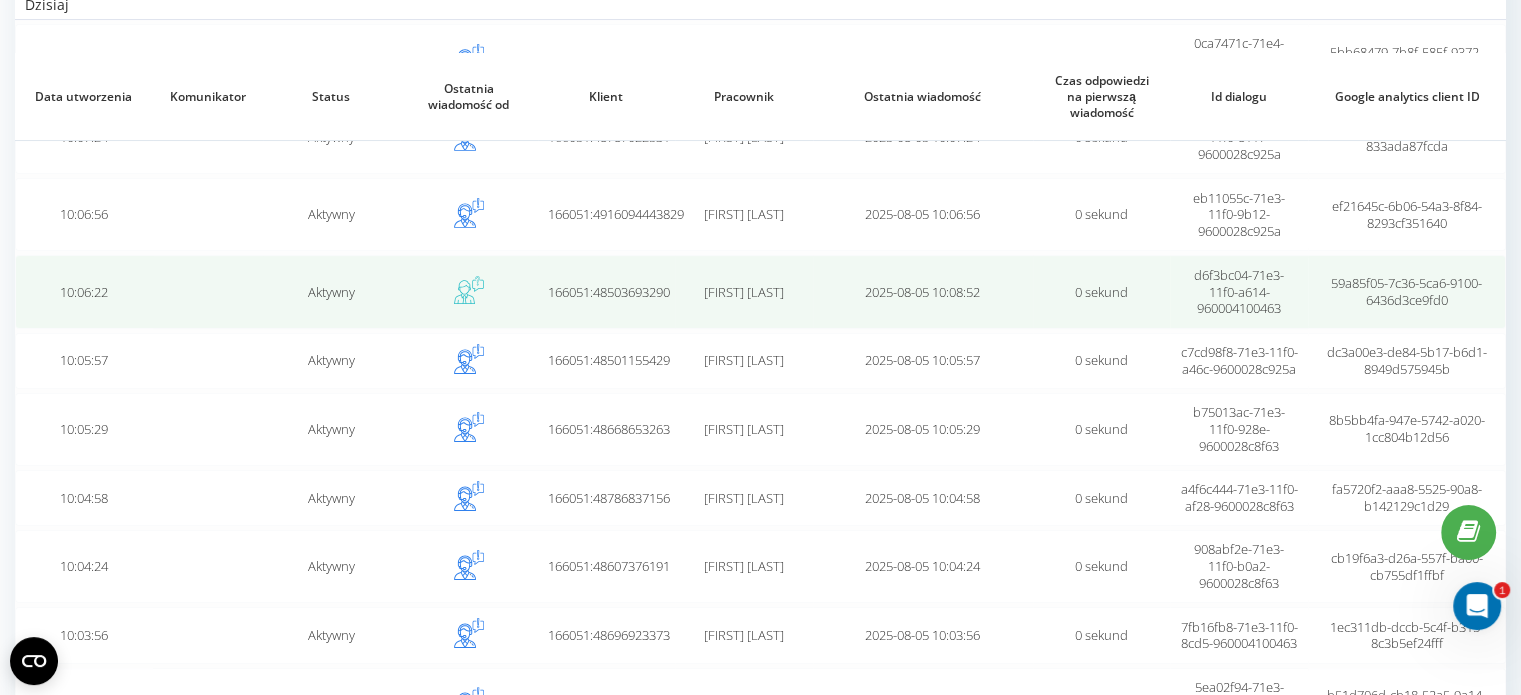 click on "[FIRST] [LAST]" at bounding box center (744, 291) 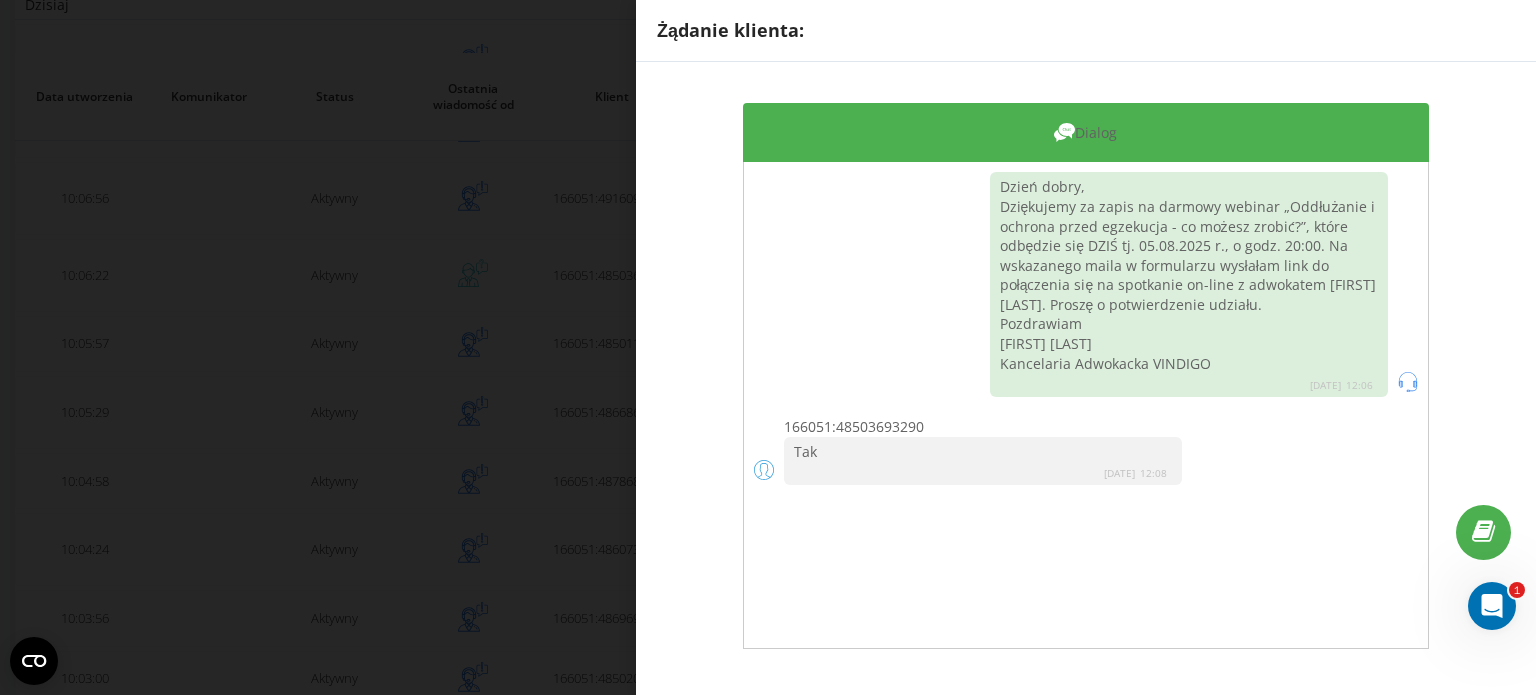 click on "Żądanie klienta:    Dialog Dzień dobry,
Dziękujemy za zapis na darmowy webinar „Oddłużanie i ochrona przed egzekucja - co możesz zrobić?”, które odbędzie się DZIŚ tj. 05.08.2025 r., o godz. 20:00. Na wskazanego maila w formularzu wysłałam link do połączenia się na spotkanie on-line z adwokatem Adamem Pietrakiem. Proszę o potwierdzenie udziału.
Pozdrawiam
Justyna Opoka
Kancelaria Adwokacka VINDIGO  2025-08-05 12:06 166051:48503693290 Tak 2025-08-05 12:08" at bounding box center [768, 347] 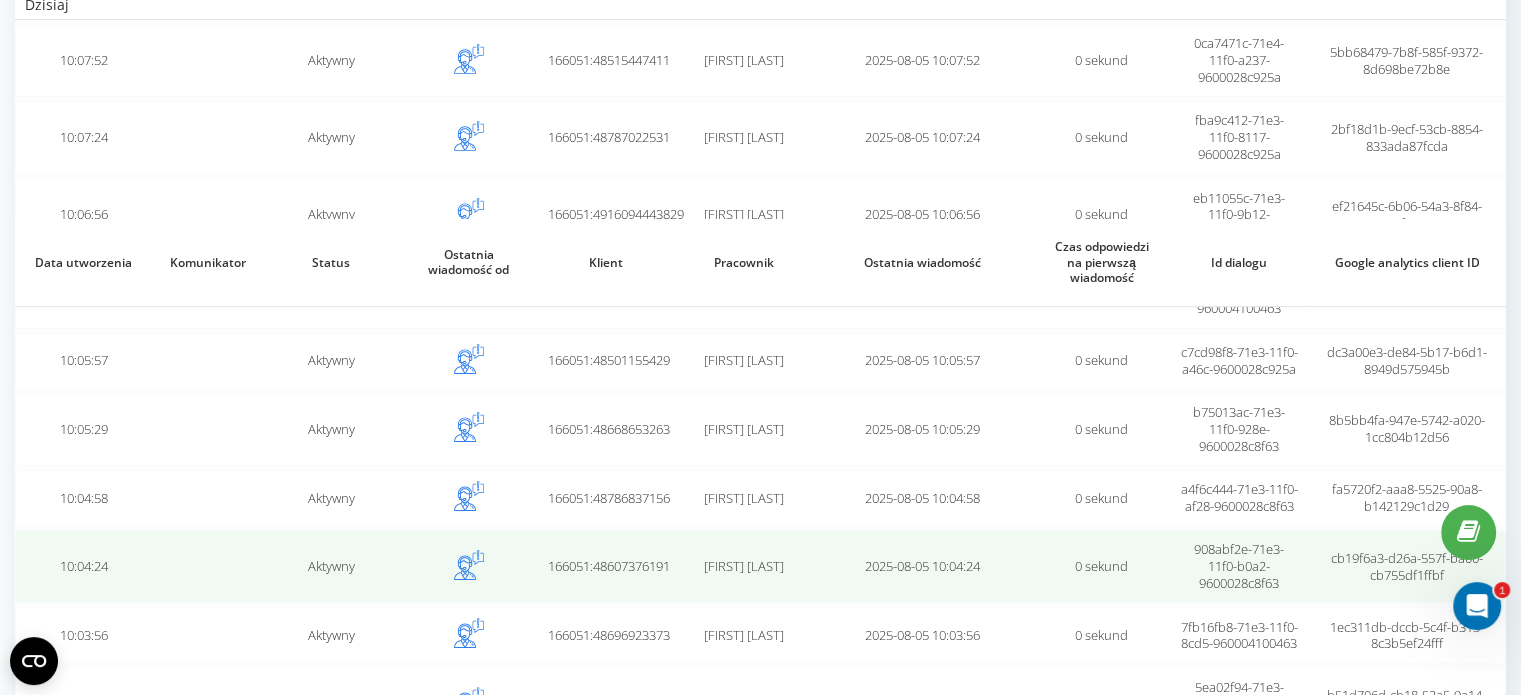 scroll, scrollTop: 449, scrollLeft: 0, axis: vertical 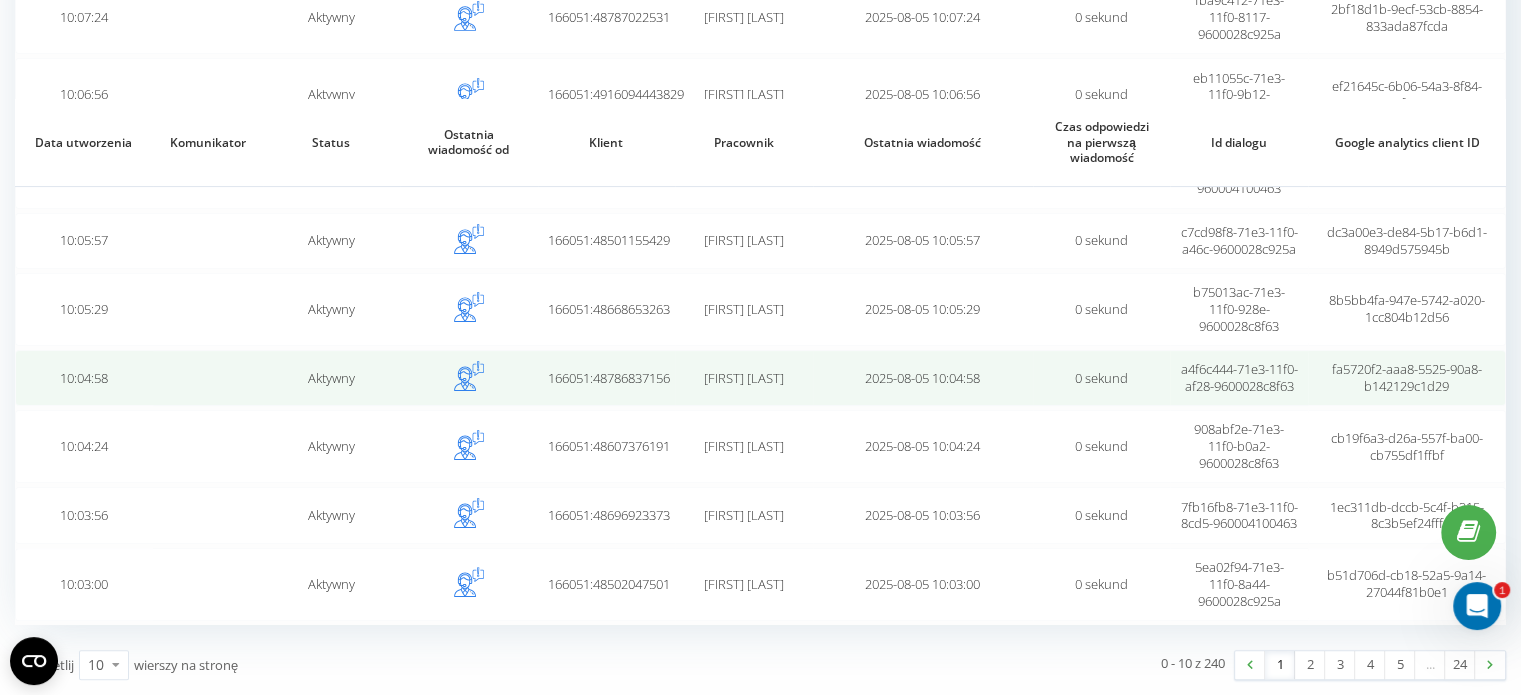 click on "[FIRST] [LAST]" at bounding box center [744, 378] 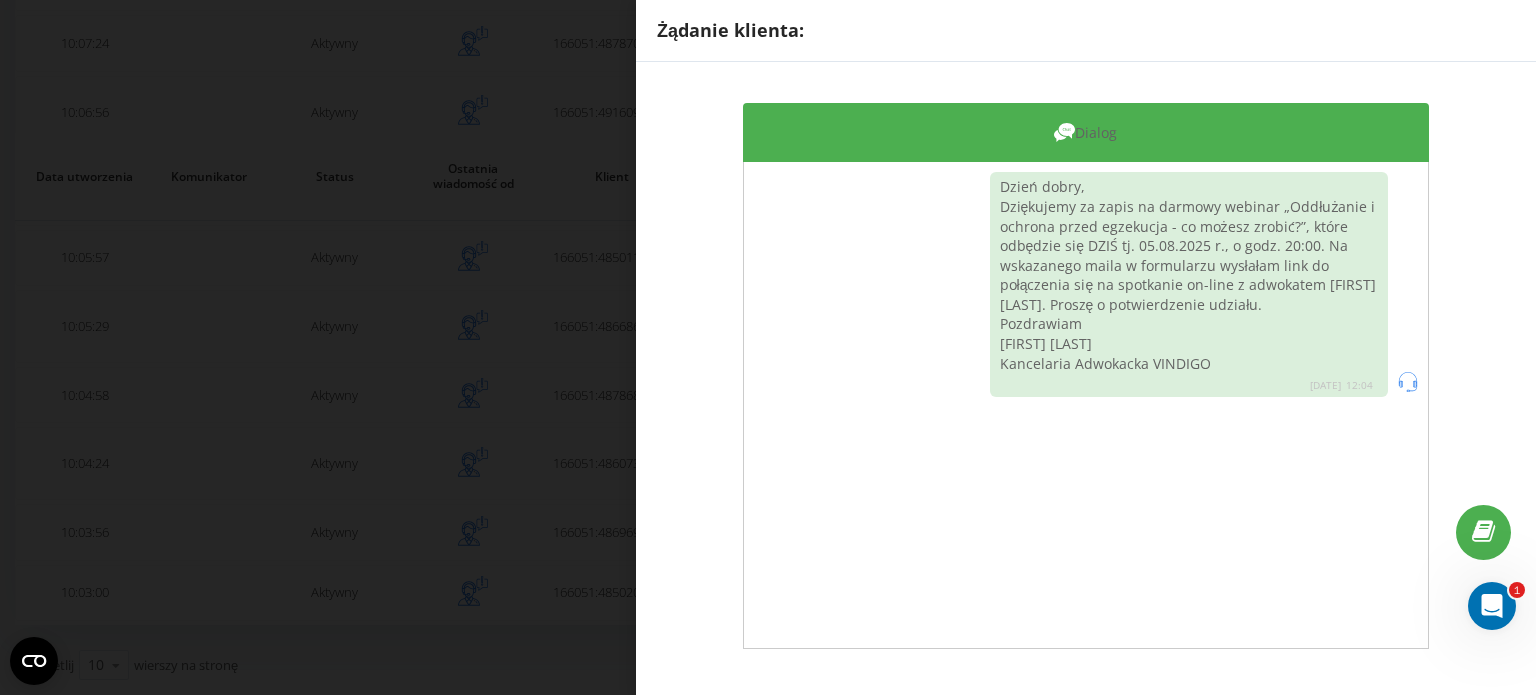 click on "Żądanie klienta:    Dialog Dzień dobry,
Dziękujemy za zapis na darmowy webinar „Oddłużanie i ochrona przed egzekucja - co możesz zrobić?”, które odbędzie się DZIŚ tj. 05.08.2025 r., o godz. 20:00. Na wskazanego maila w formularzu wysłałam link do połączenia się na spotkanie on-line z adwokatem Adamem Pietrakiem. Proszę o potwierdzenie udziału.
Pozdrawiam
Justyna Opoka
Kancelaria Adwokacka VINDIGO  2025-08-05 12:04" at bounding box center (768, 347) 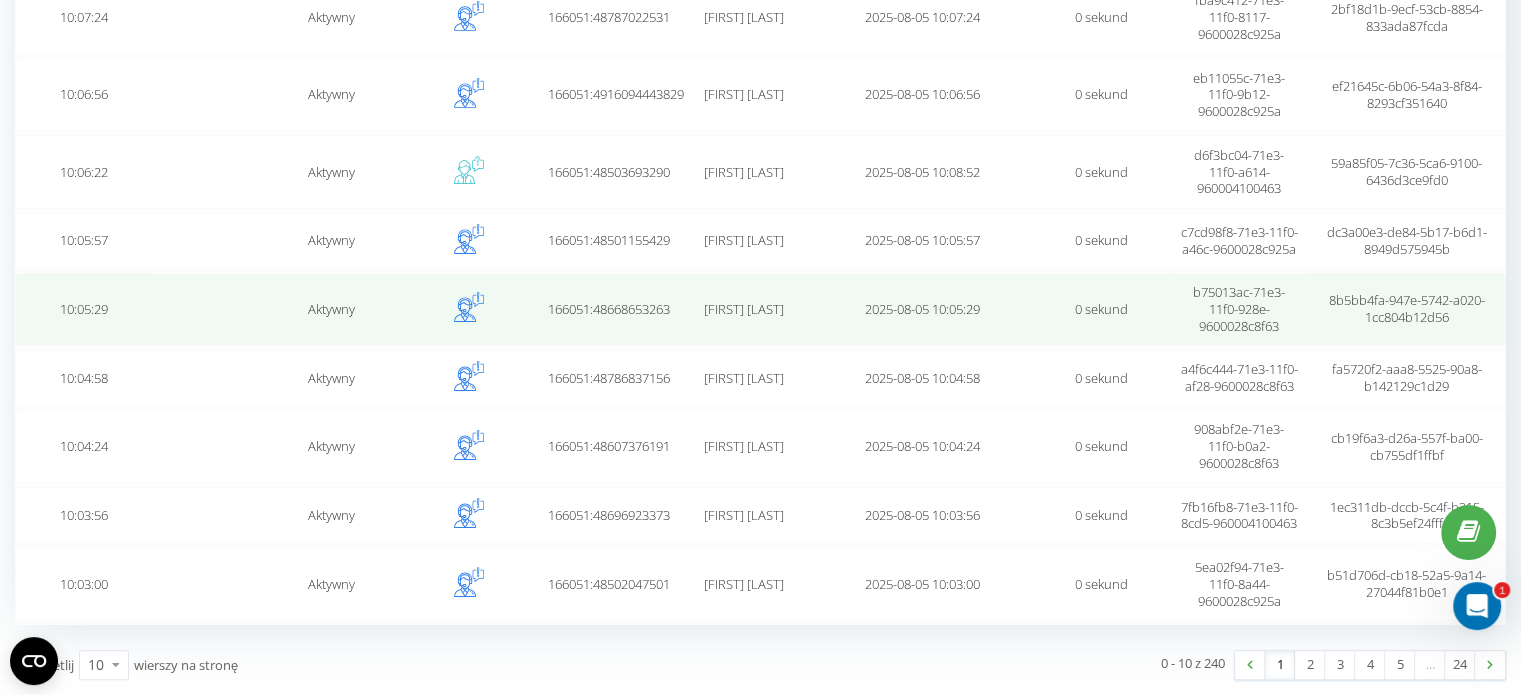 scroll, scrollTop: 0, scrollLeft: 0, axis: both 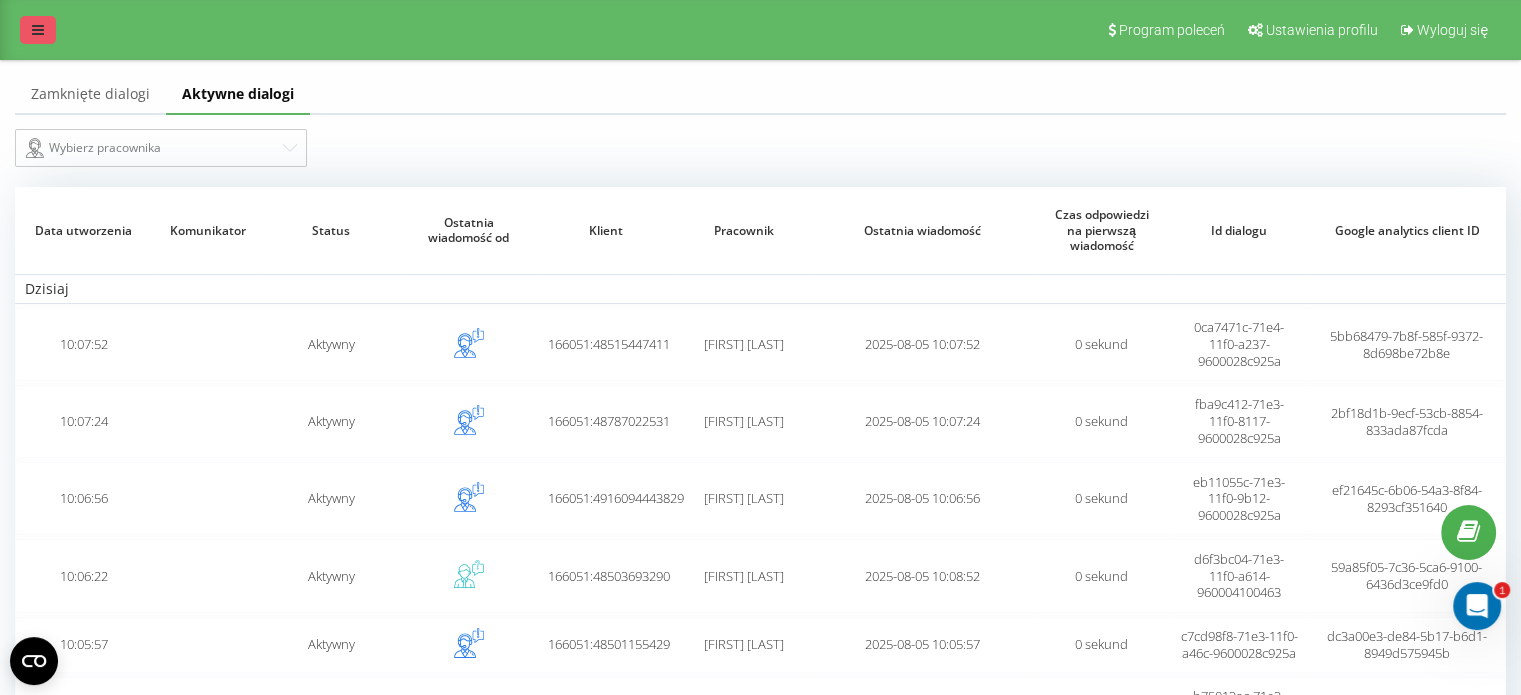 click at bounding box center (38, 30) 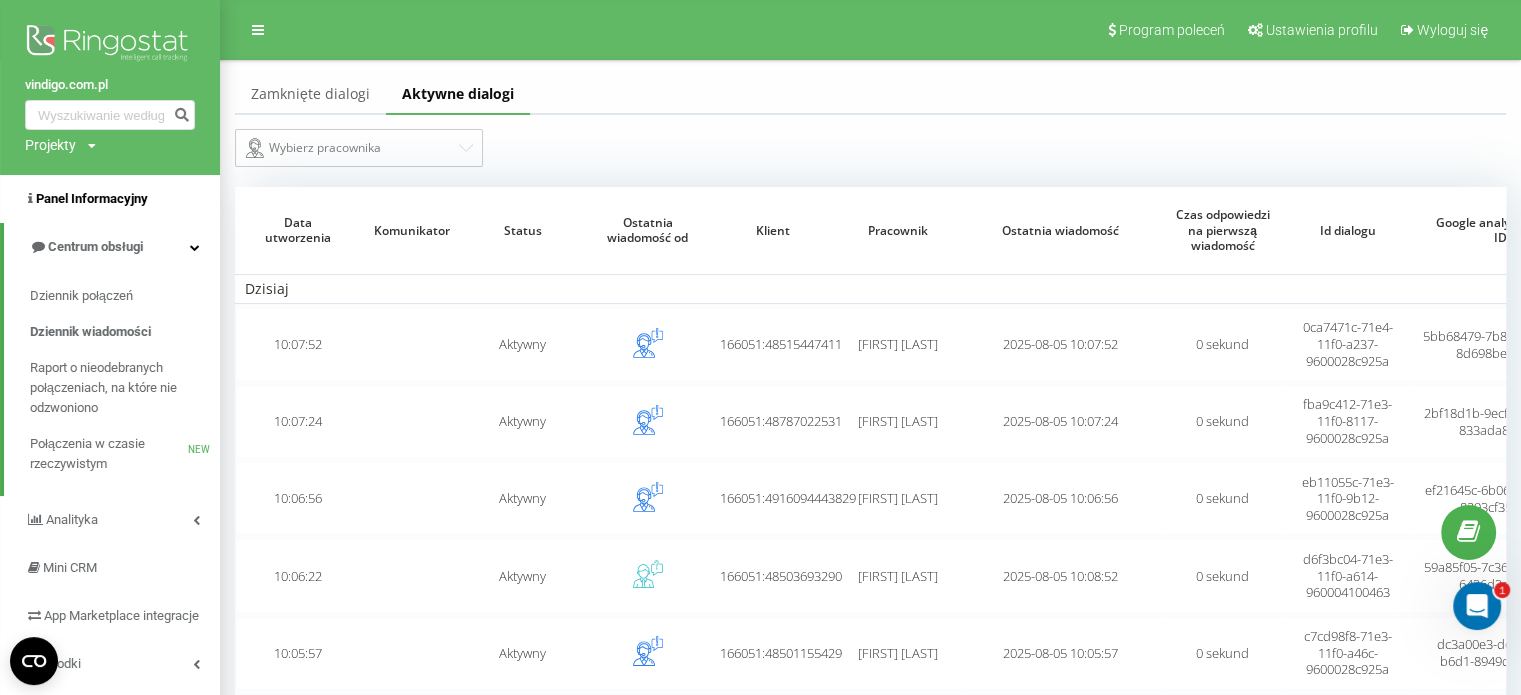 click on "Panel Informacyjny" at bounding box center (92, 198) 